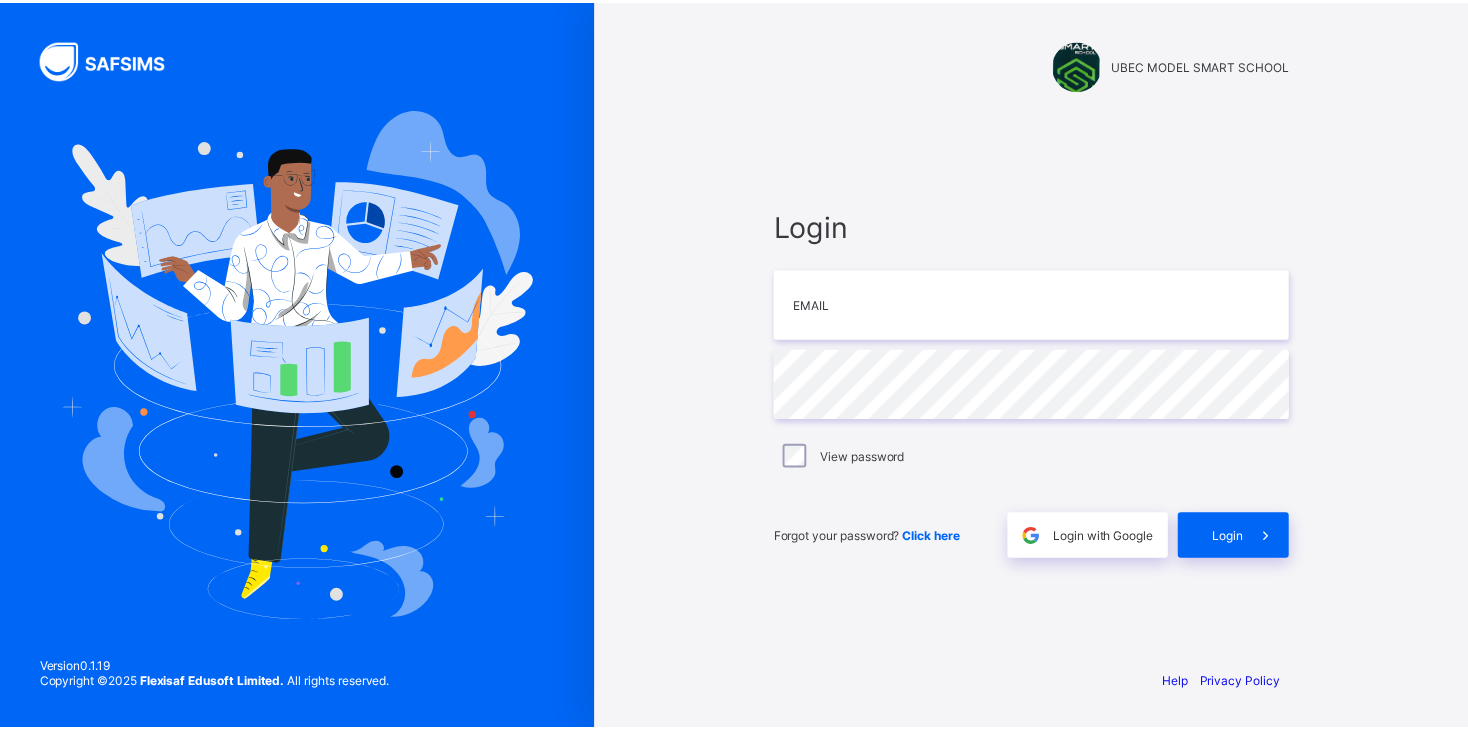 scroll, scrollTop: 0, scrollLeft: 0, axis: both 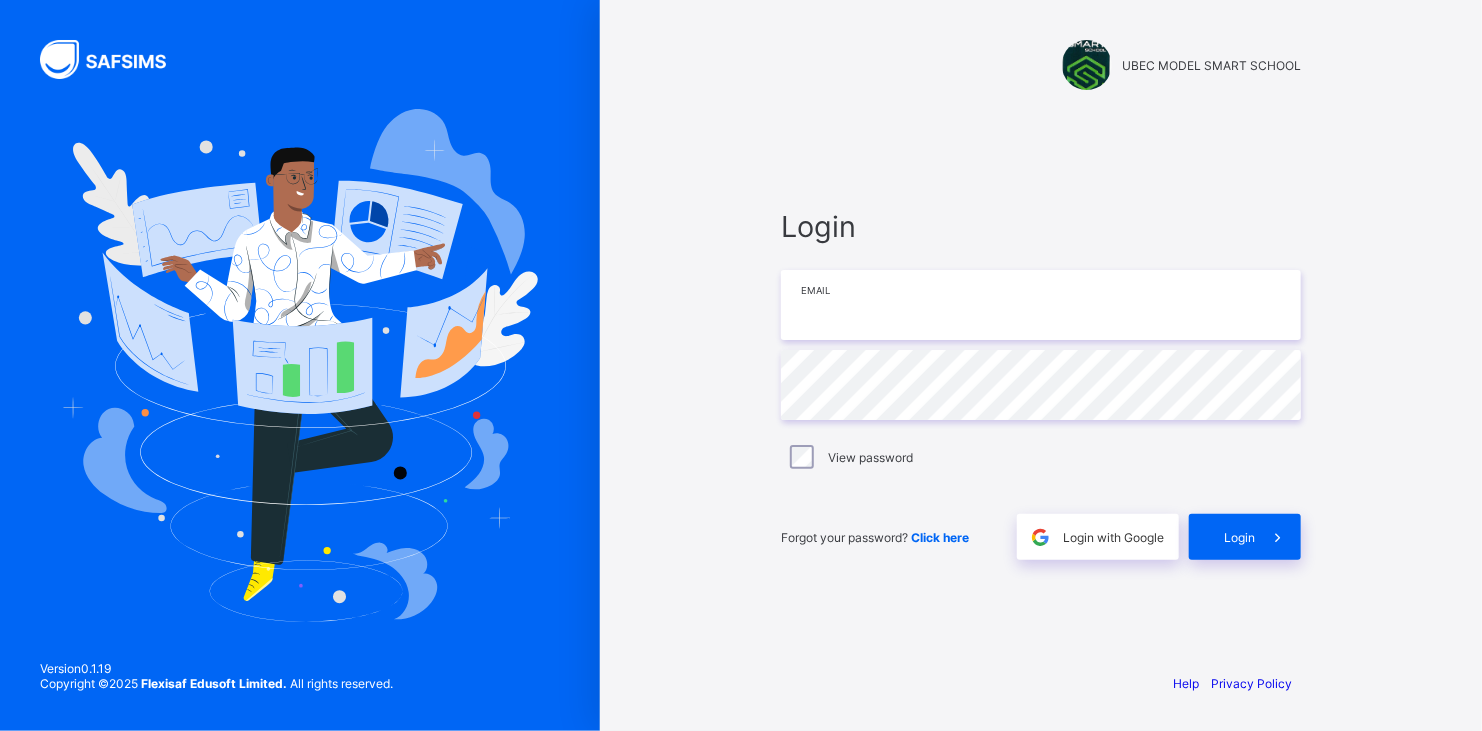 click at bounding box center (1041, 305) 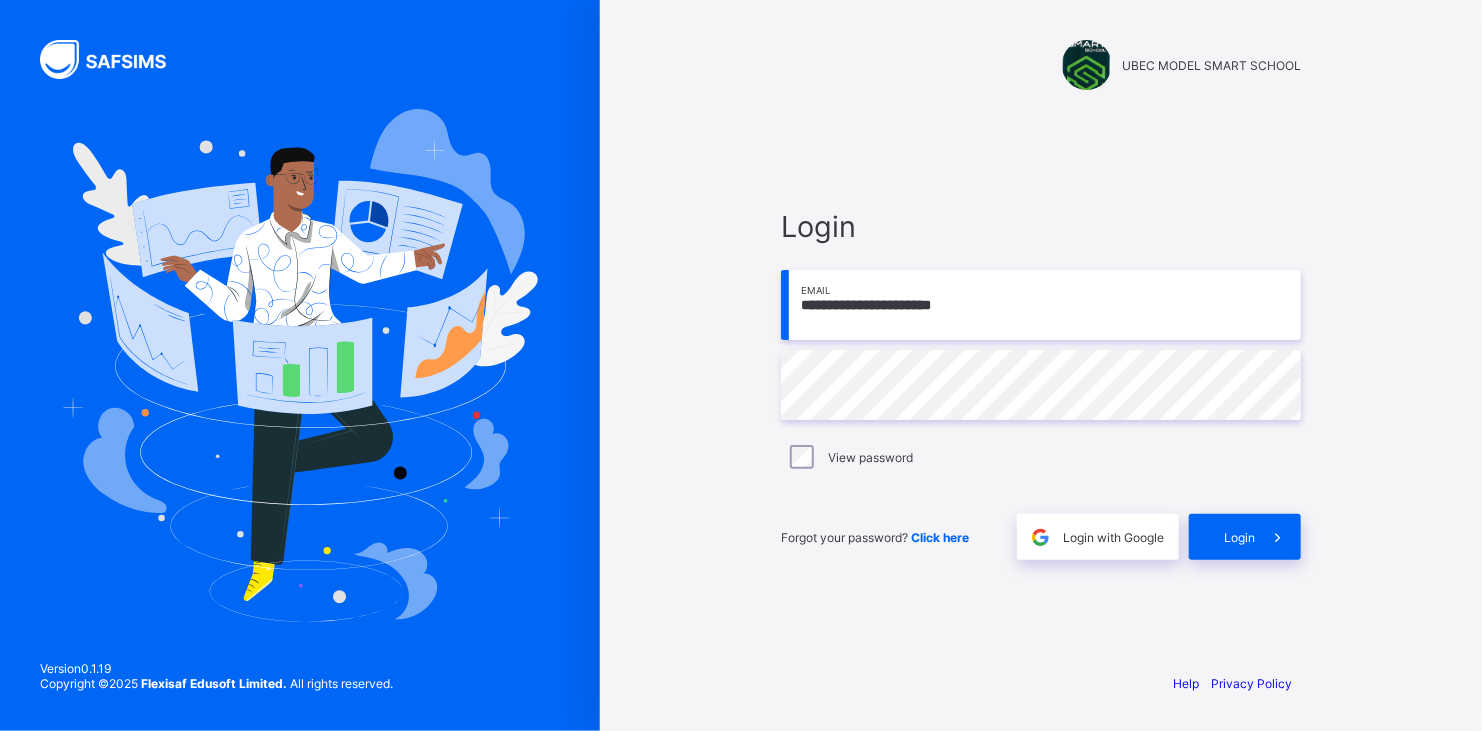 type on "**********" 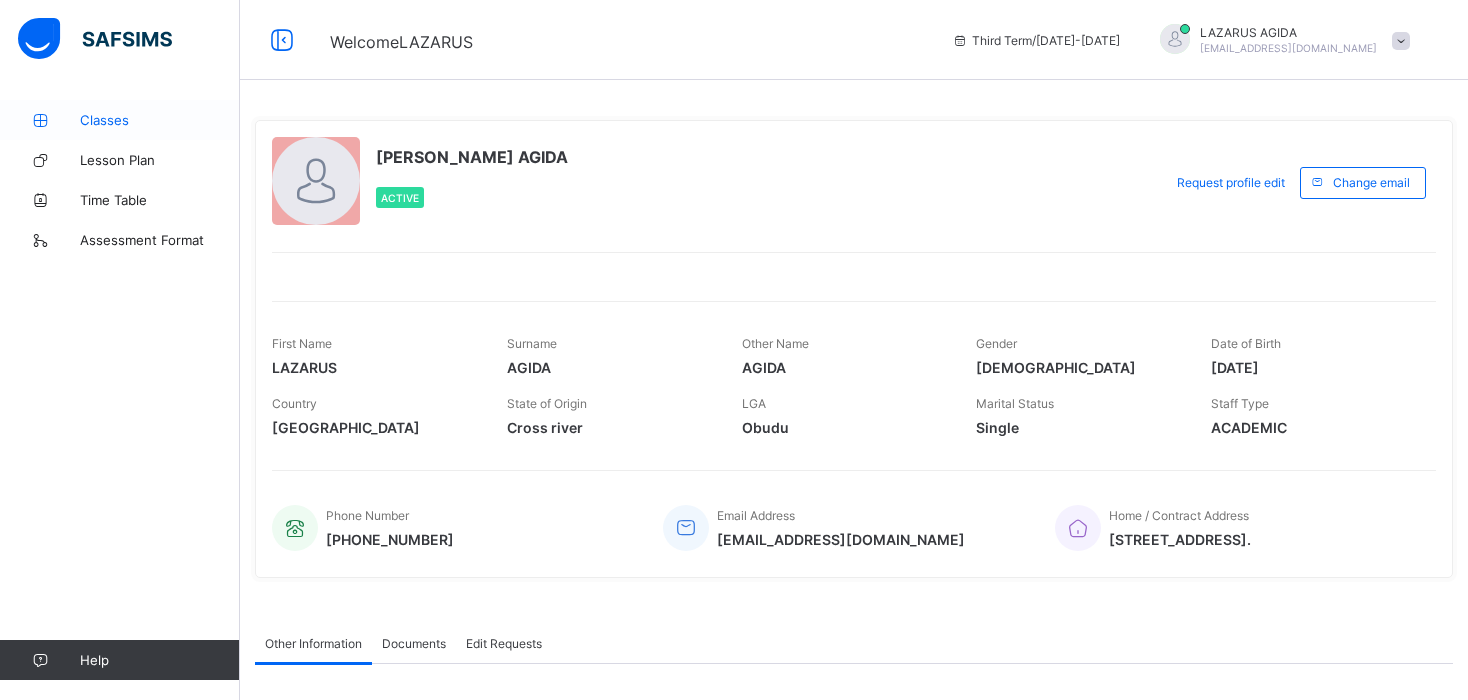click on "Classes" at bounding box center [160, 120] 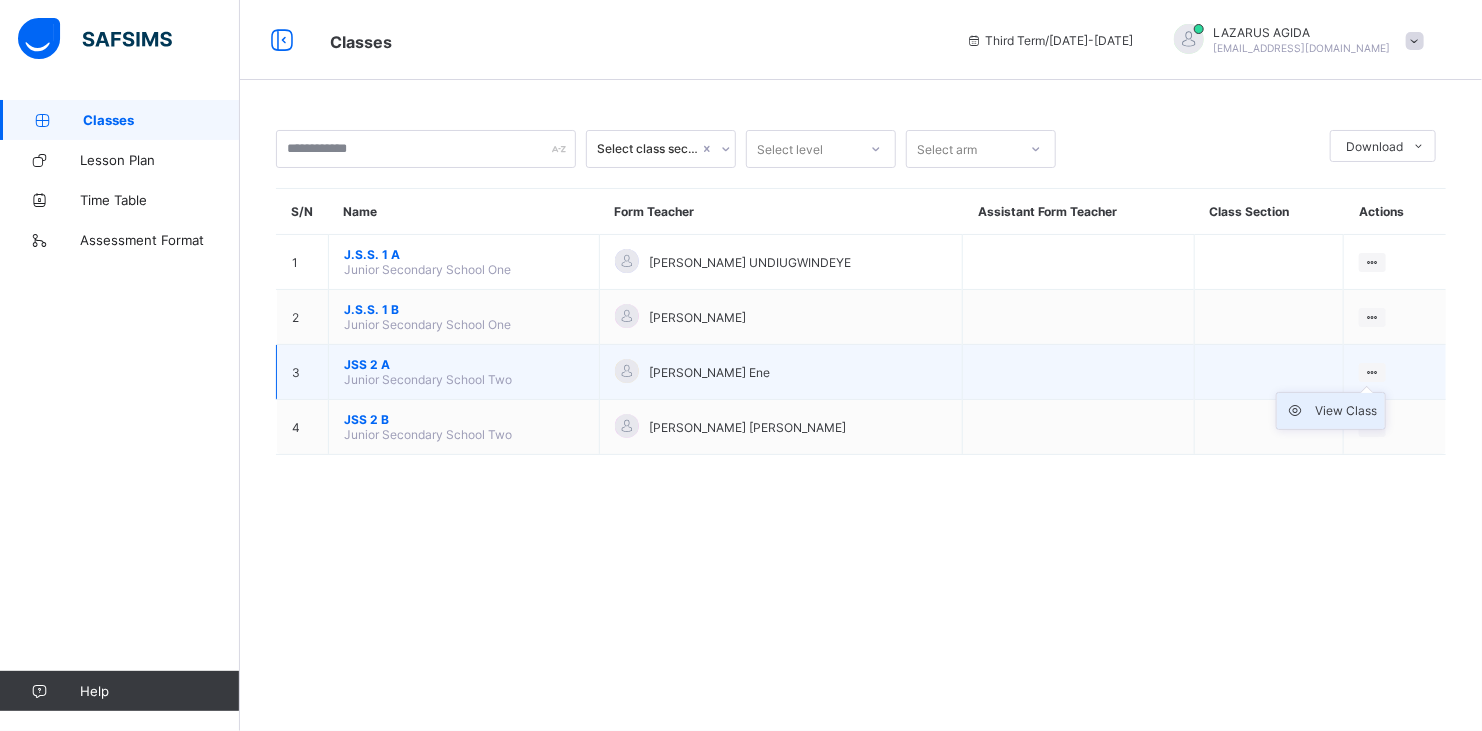 click on "View Class" at bounding box center [1346, 411] 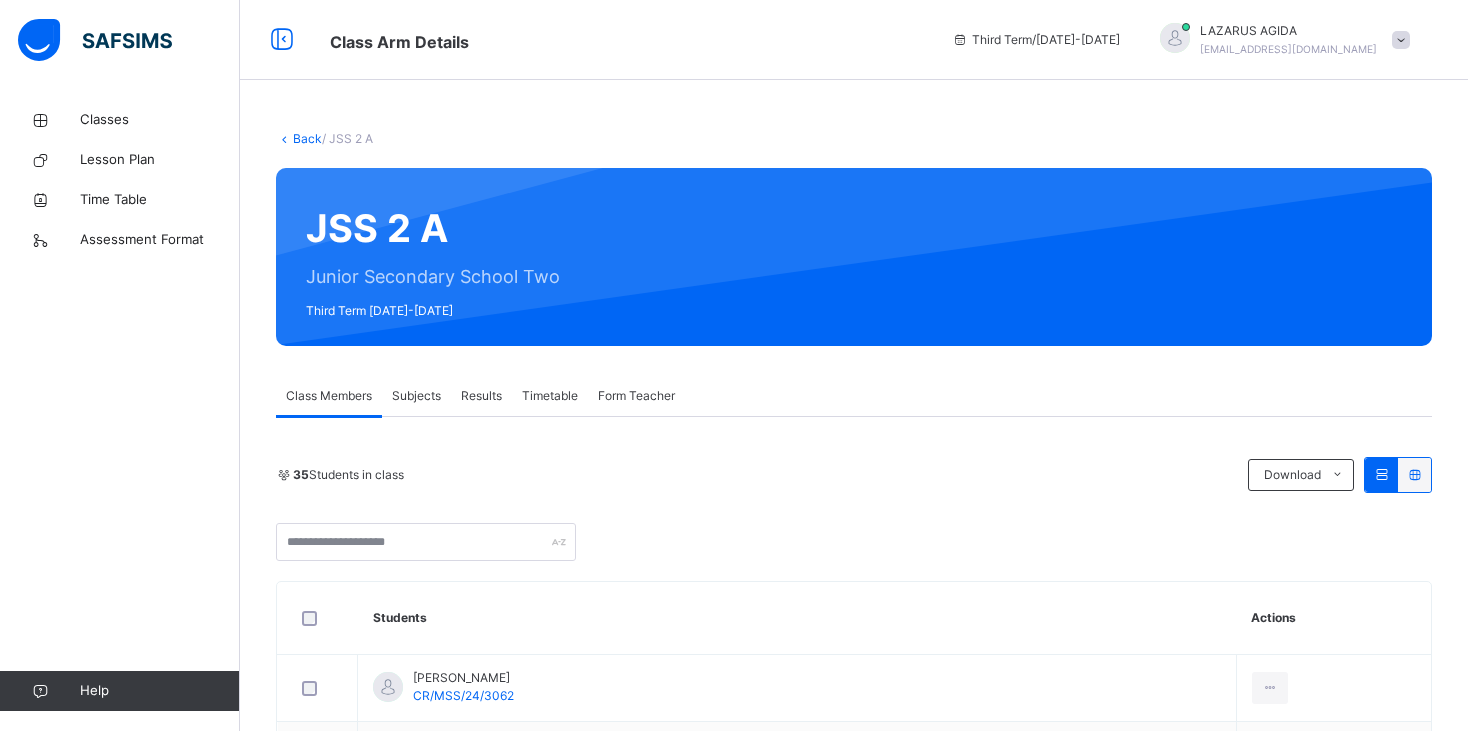 click on "Subjects" at bounding box center (416, 396) 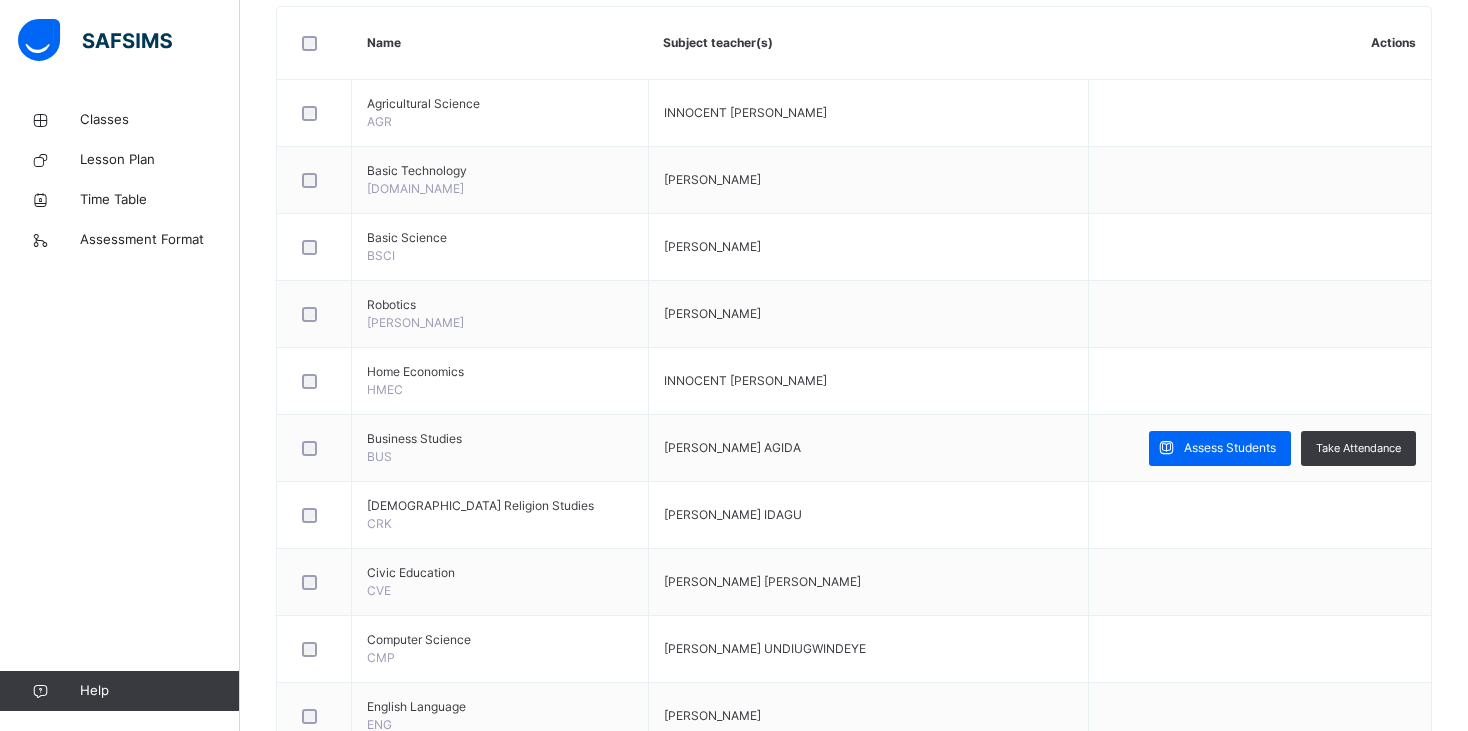 scroll, scrollTop: 499, scrollLeft: 0, axis: vertical 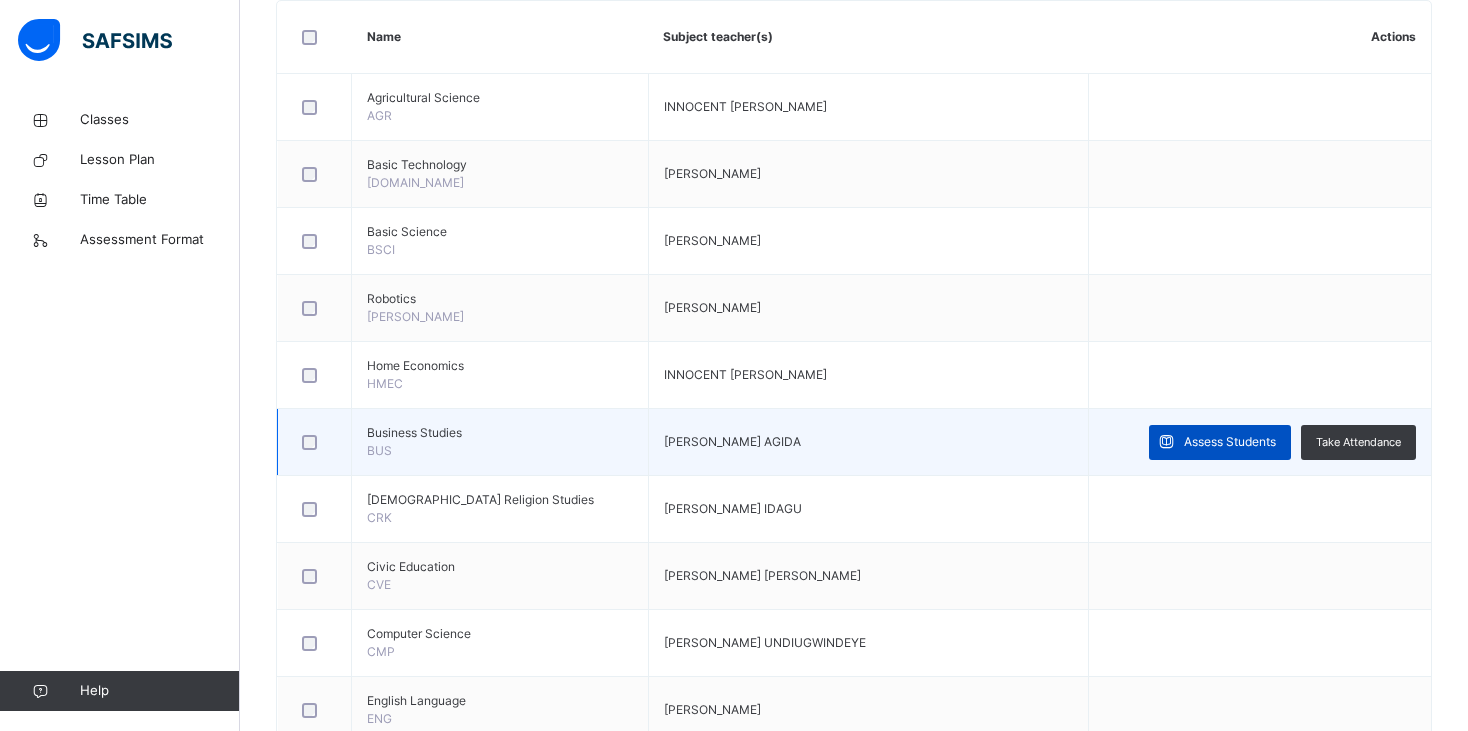 click on "Assess Students" at bounding box center [1230, 442] 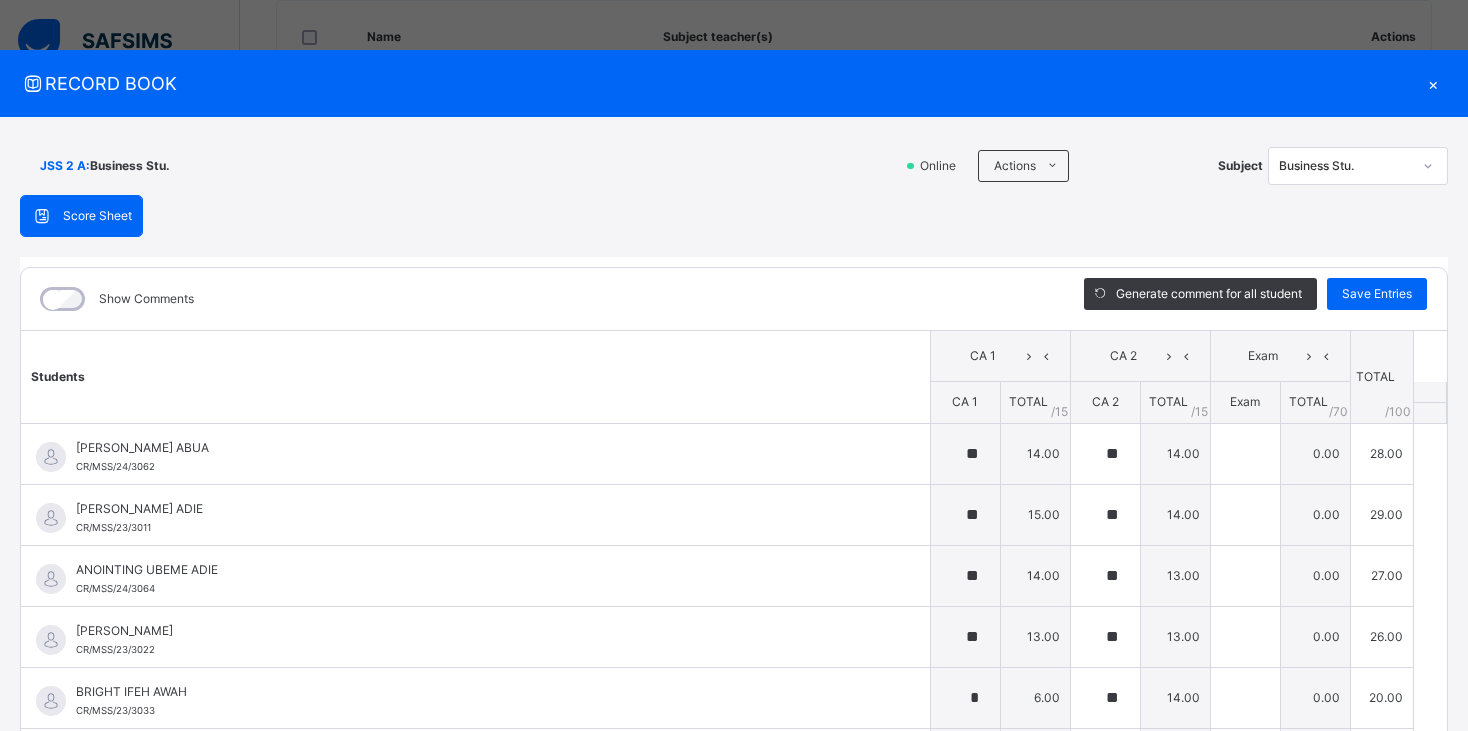 type on "**" 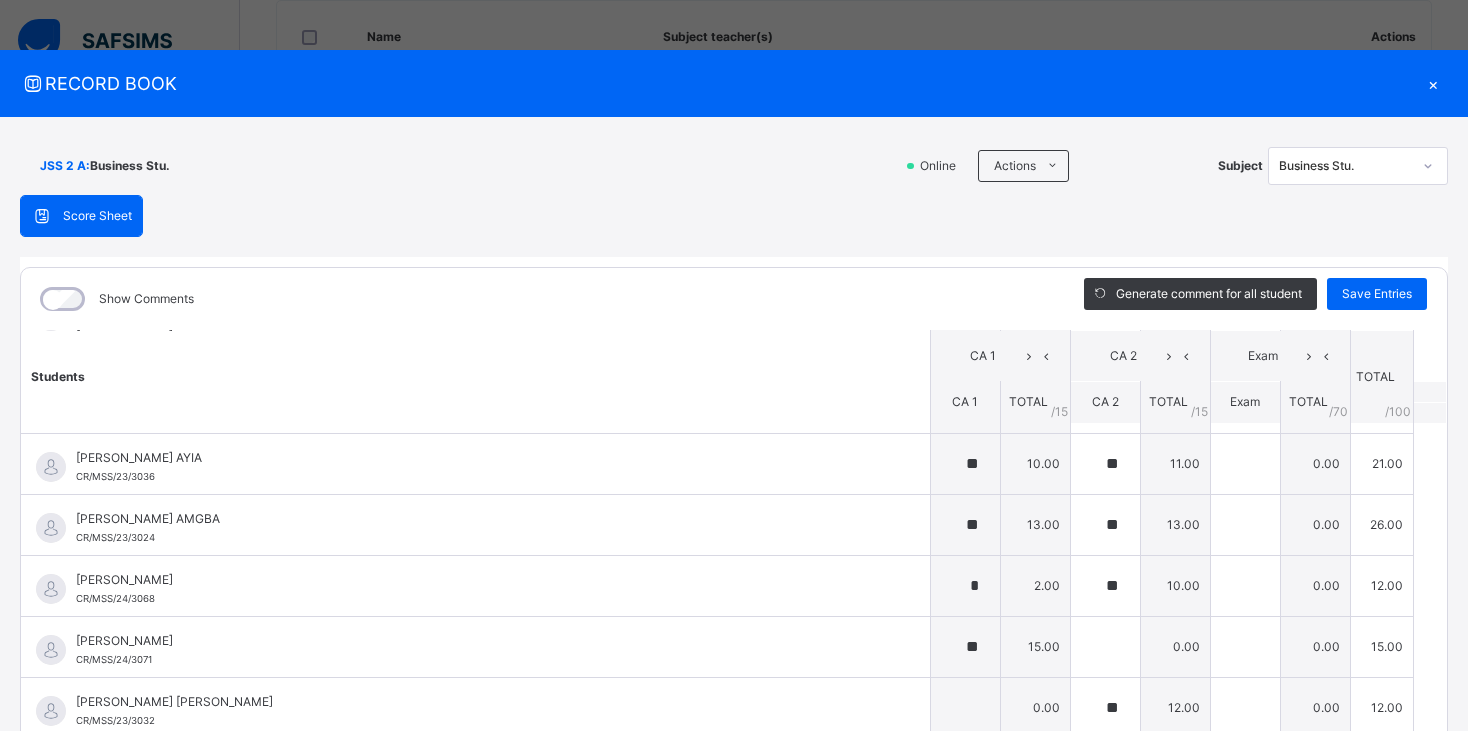 scroll, scrollTop: 1309, scrollLeft: 0, axis: vertical 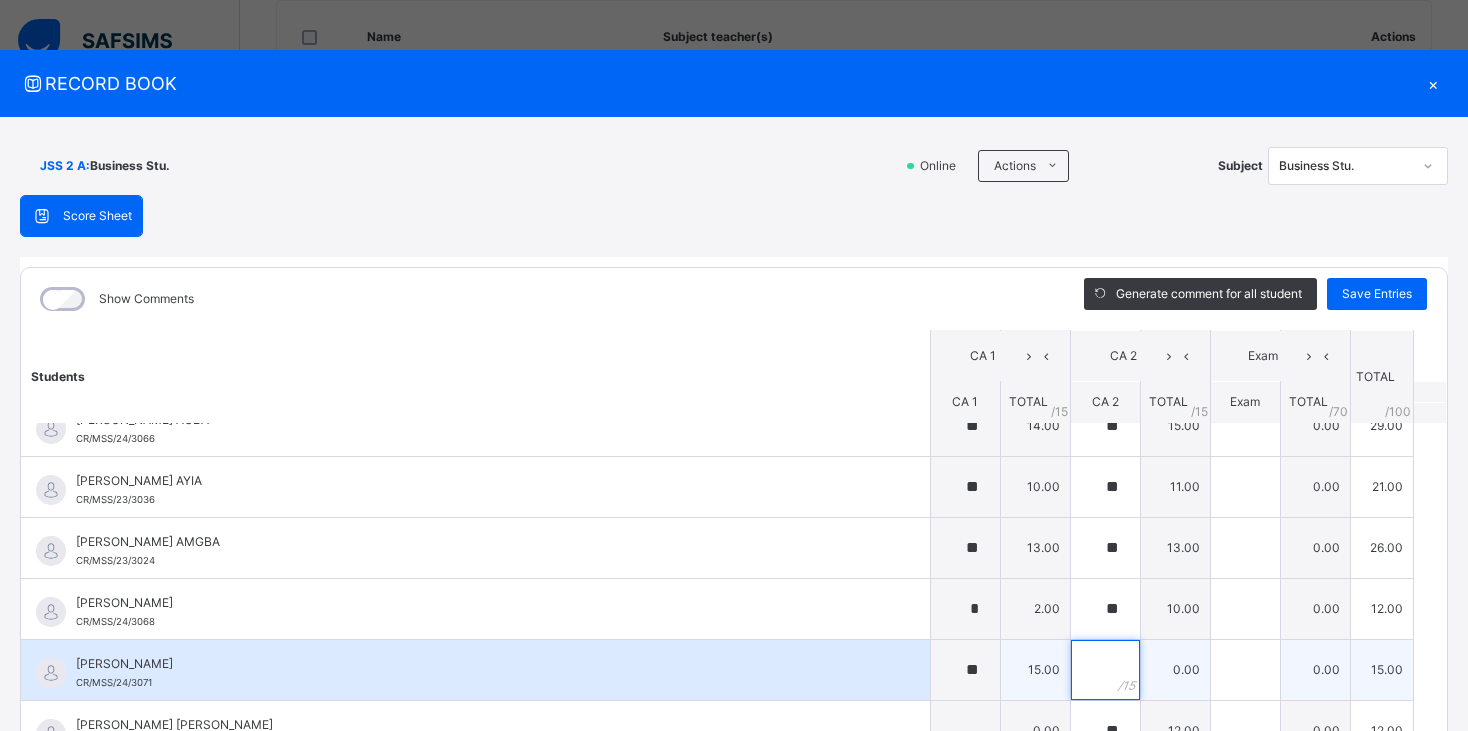 click at bounding box center (1105, 670) 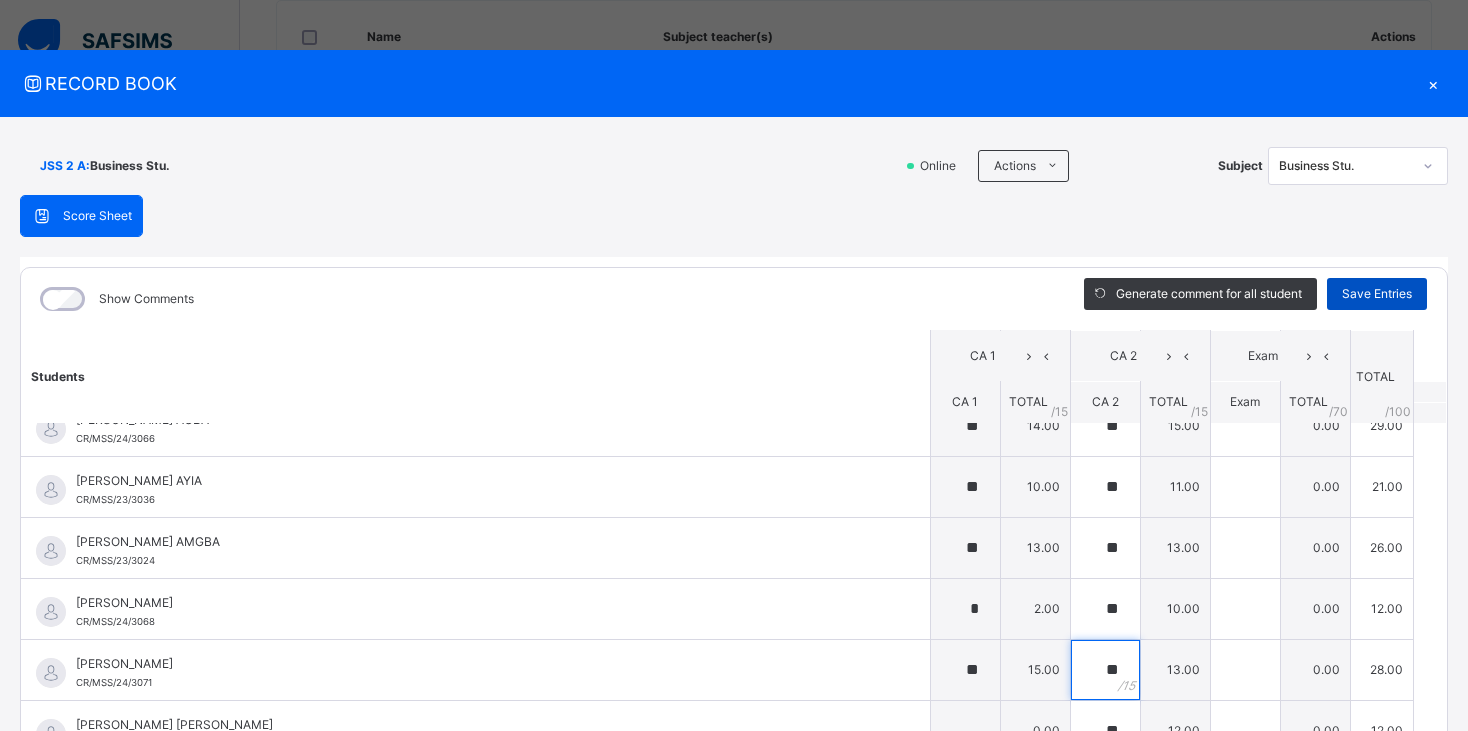 type on "**" 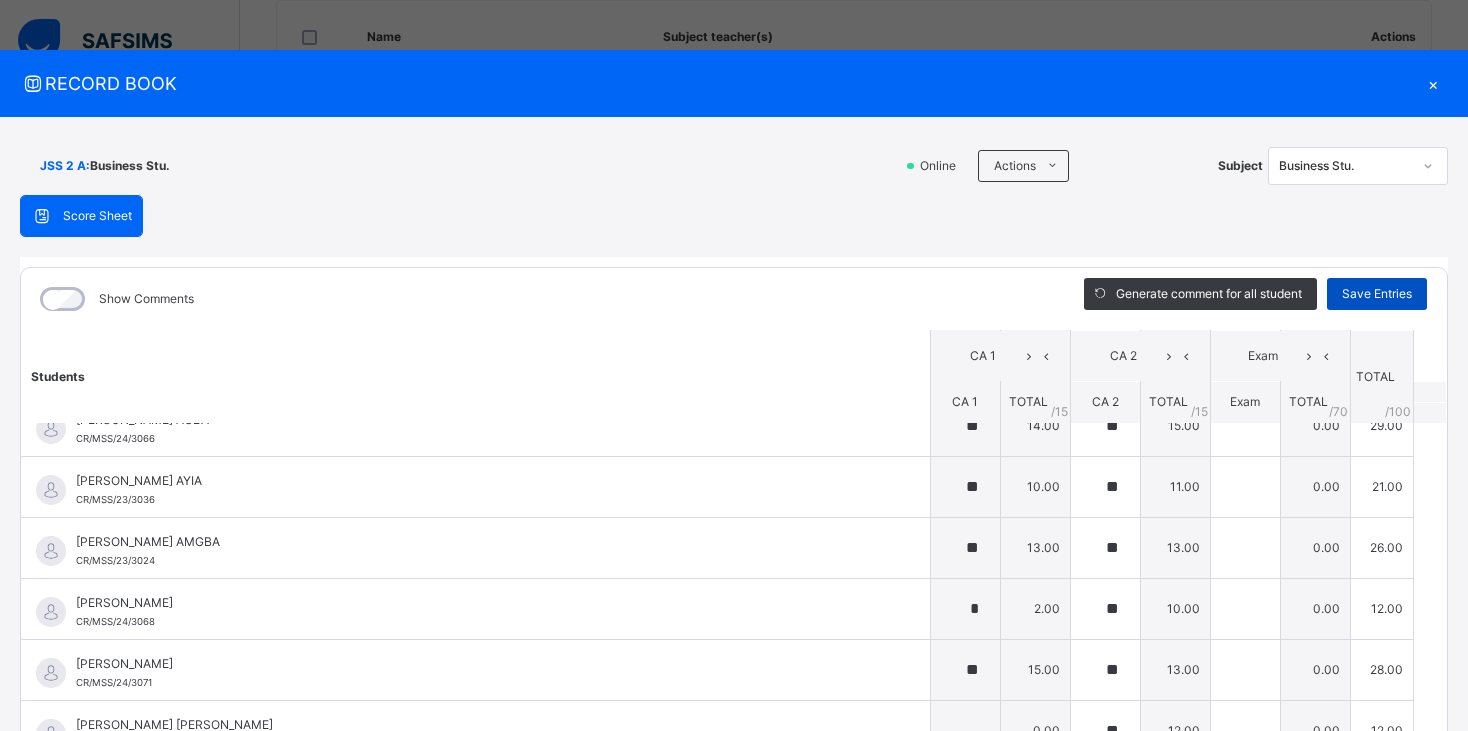 click on "Save Entries" at bounding box center (1377, 294) 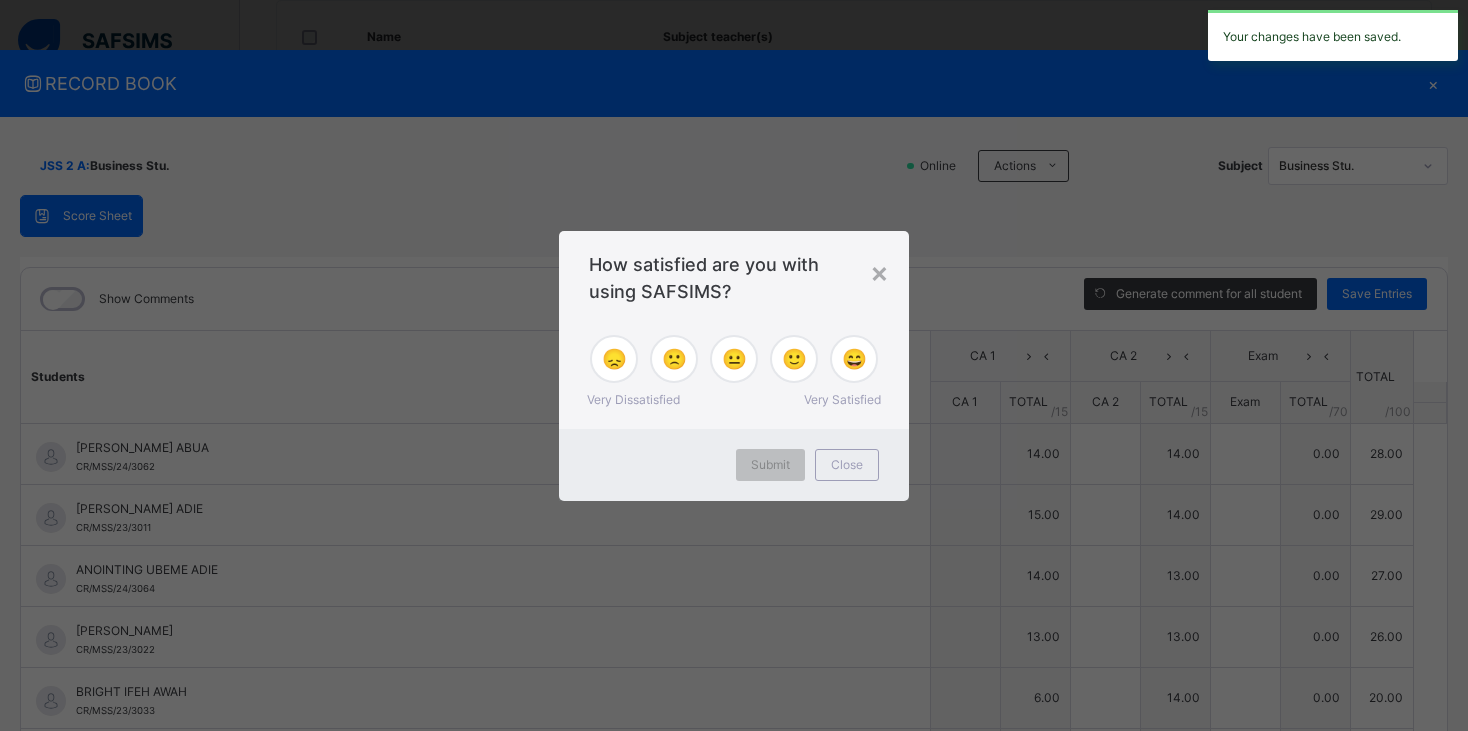 type on "**" 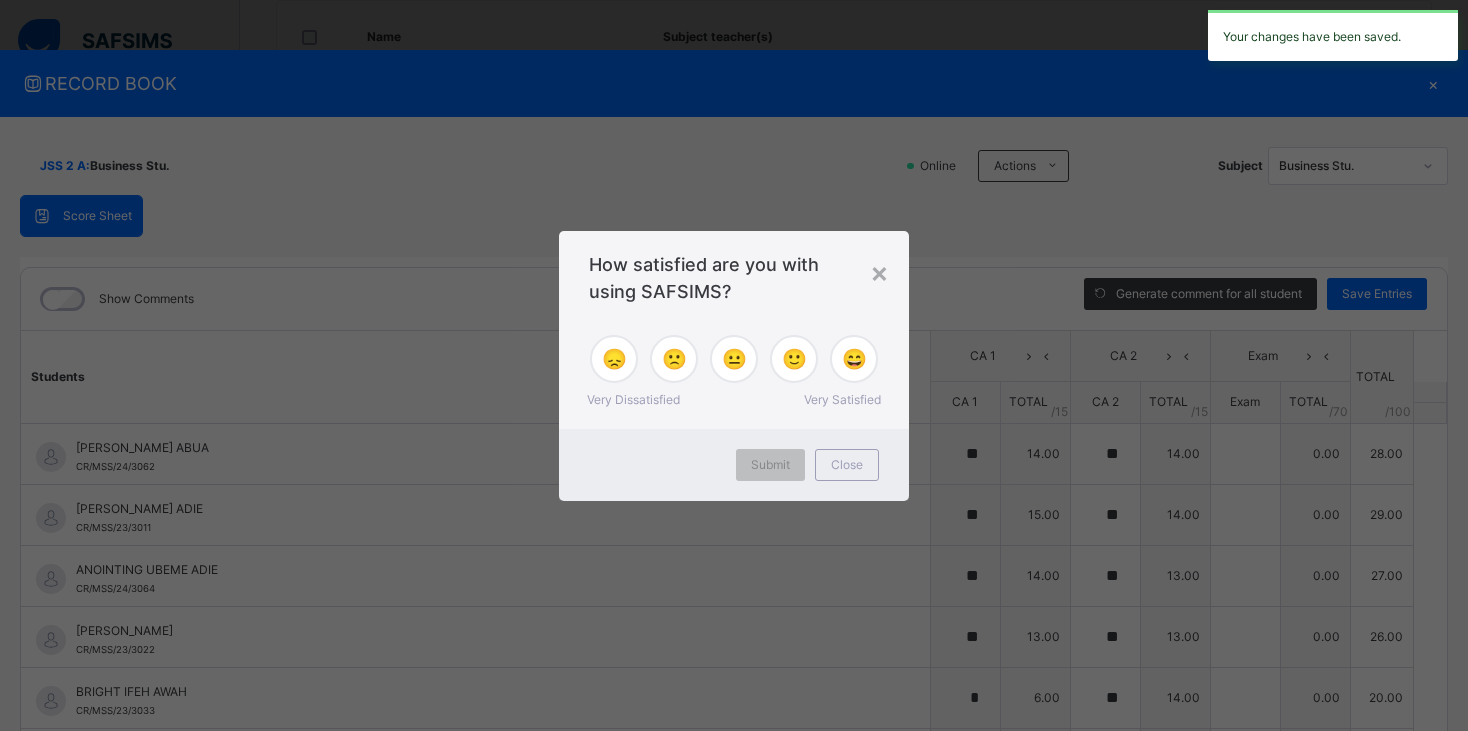 type on "**" 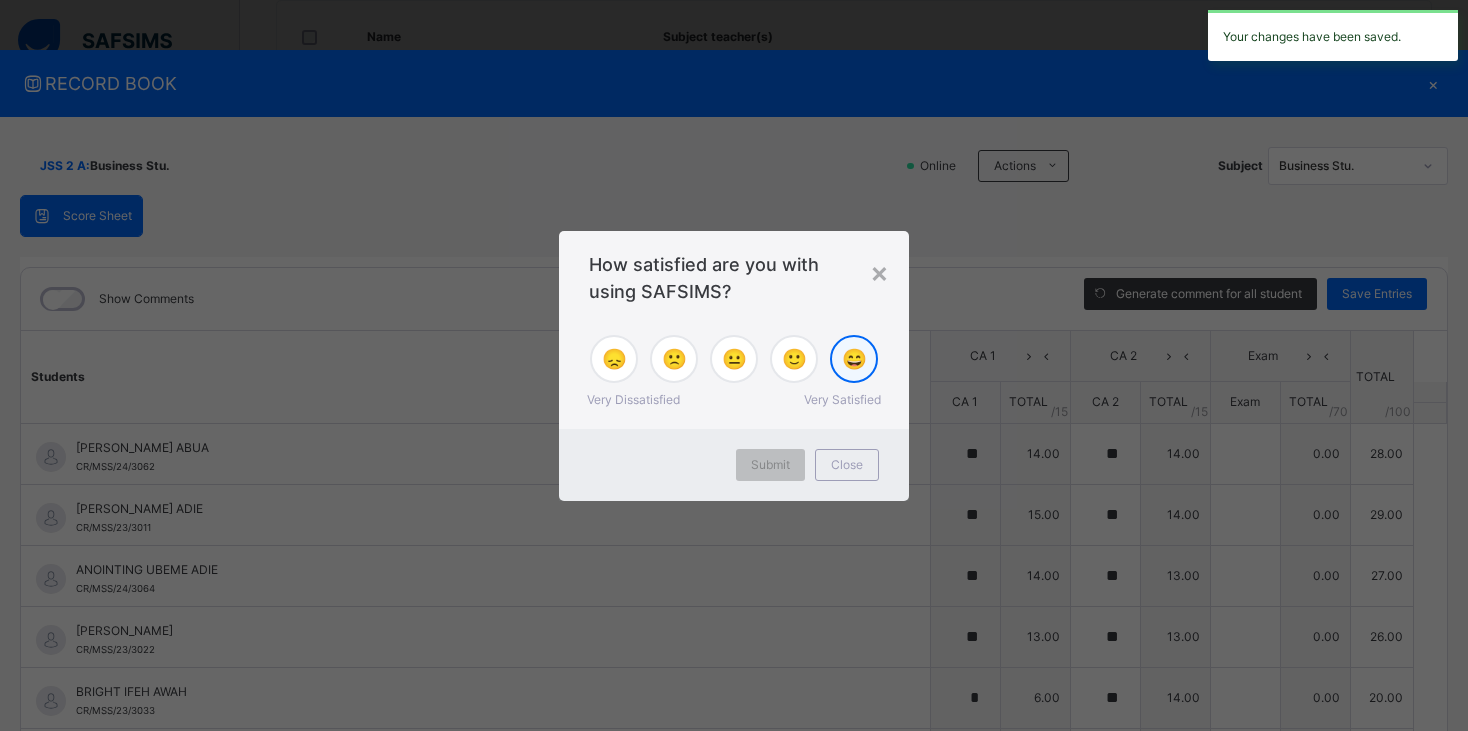 click on "😄" at bounding box center [854, 359] 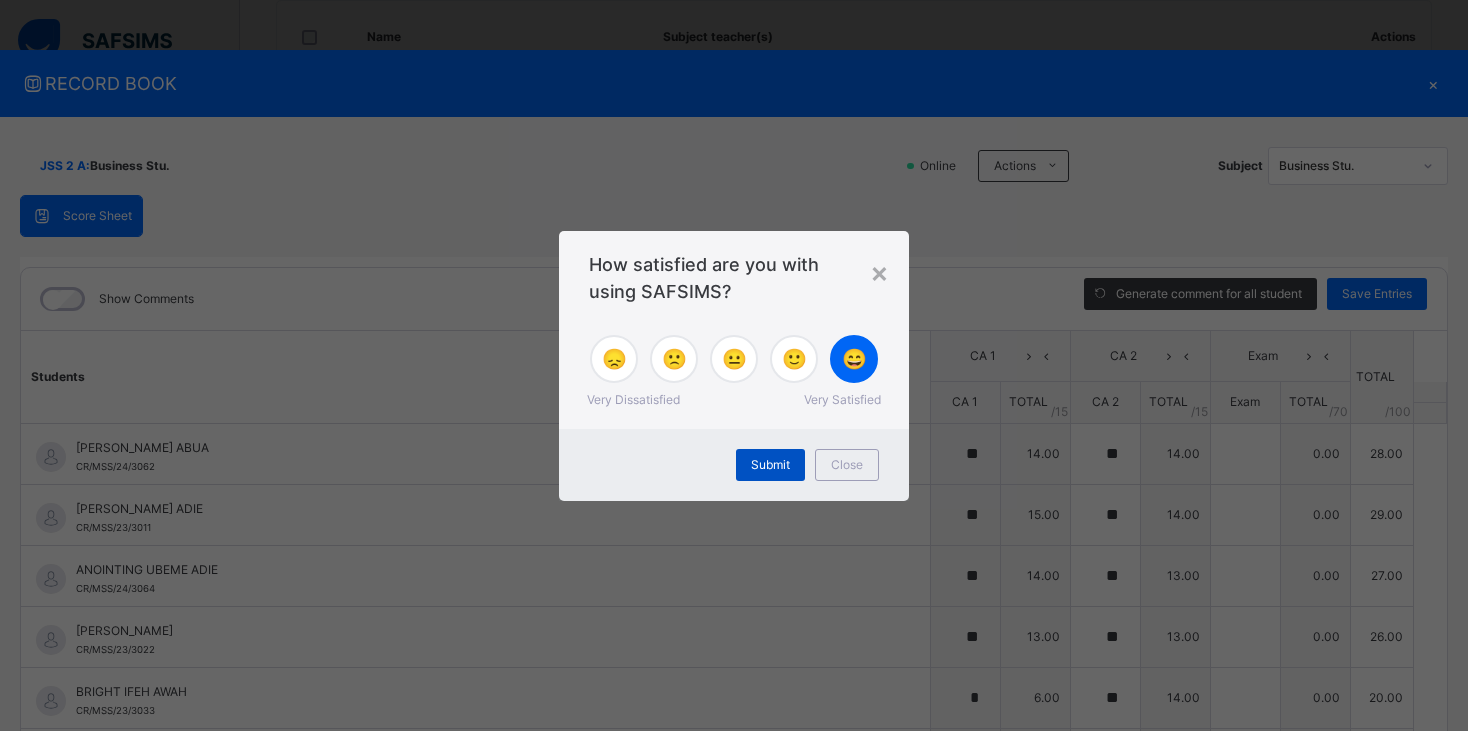click on "Submit" at bounding box center [770, 465] 